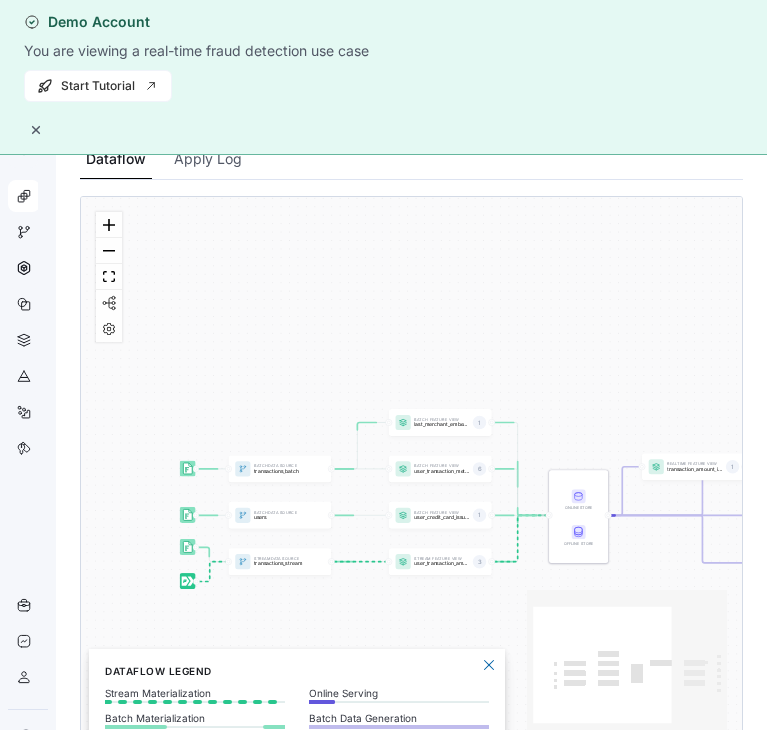 scroll, scrollTop: 0, scrollLeft: 0, axis: both 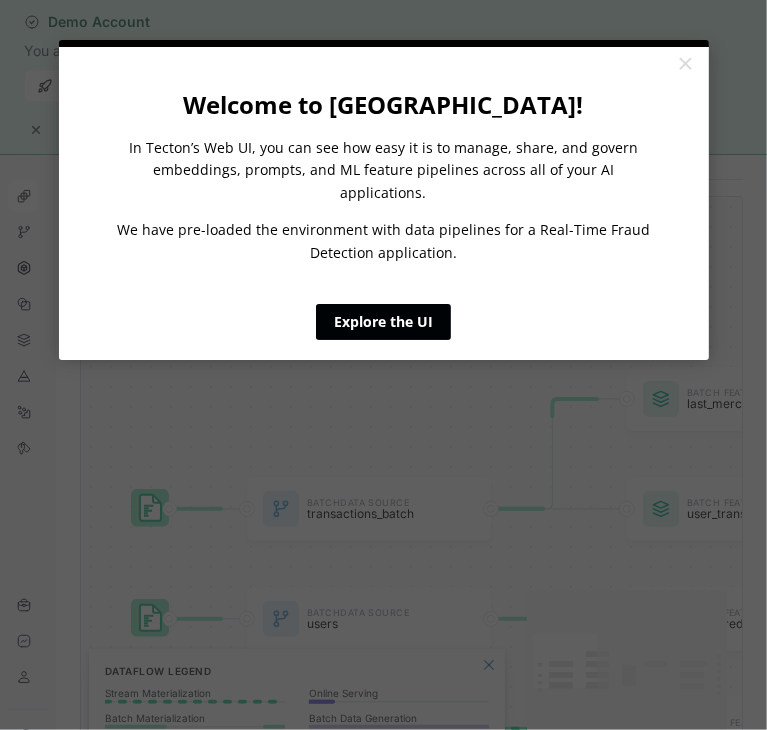 click on "Explore the UI" at bounding box center (383, 322) 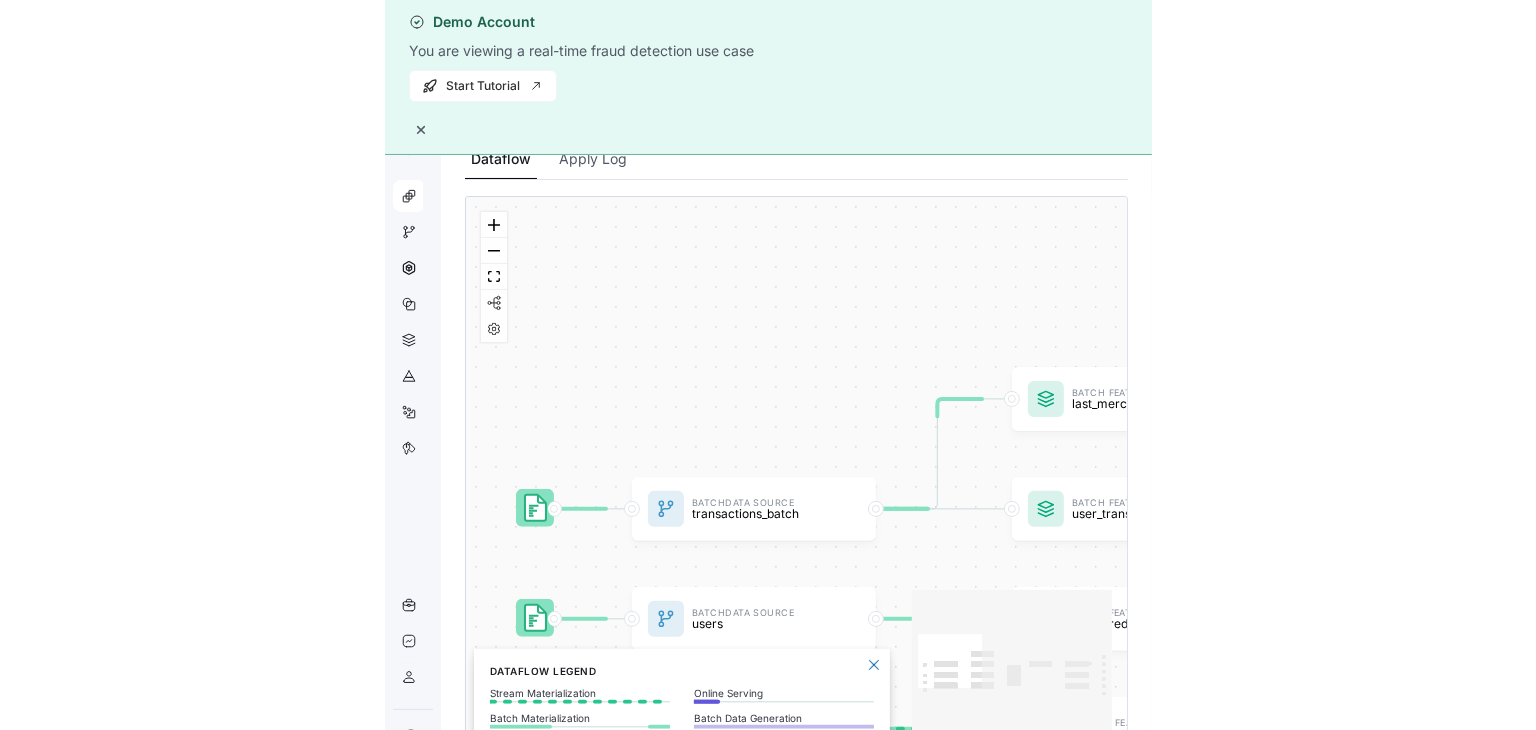 scroll, scrollTop: 0, scrollLeft: 0, axis: both 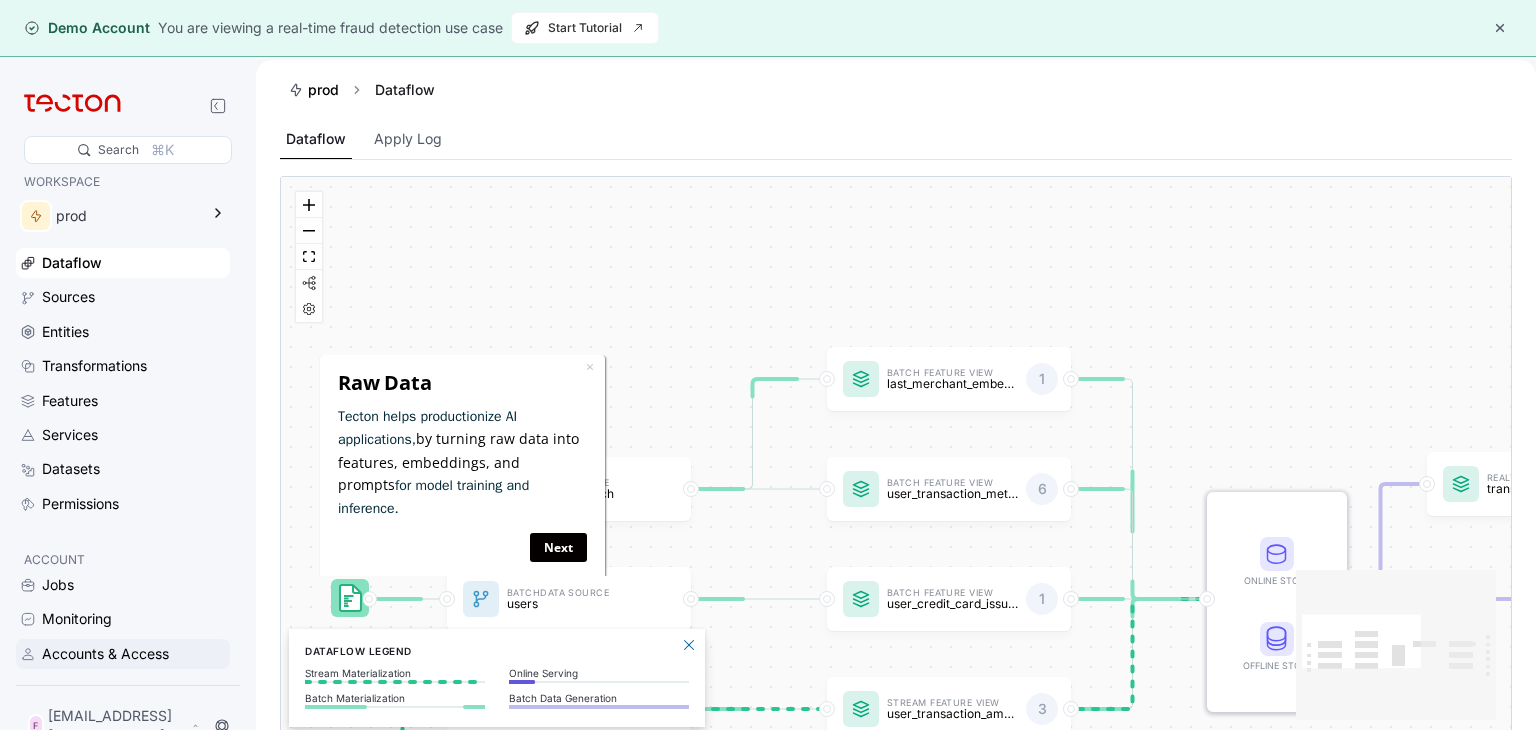 drag, startPoint x: 188, startPoint y: 657, endPoint x: 7, endPoint y: 176, distance: 513.92804 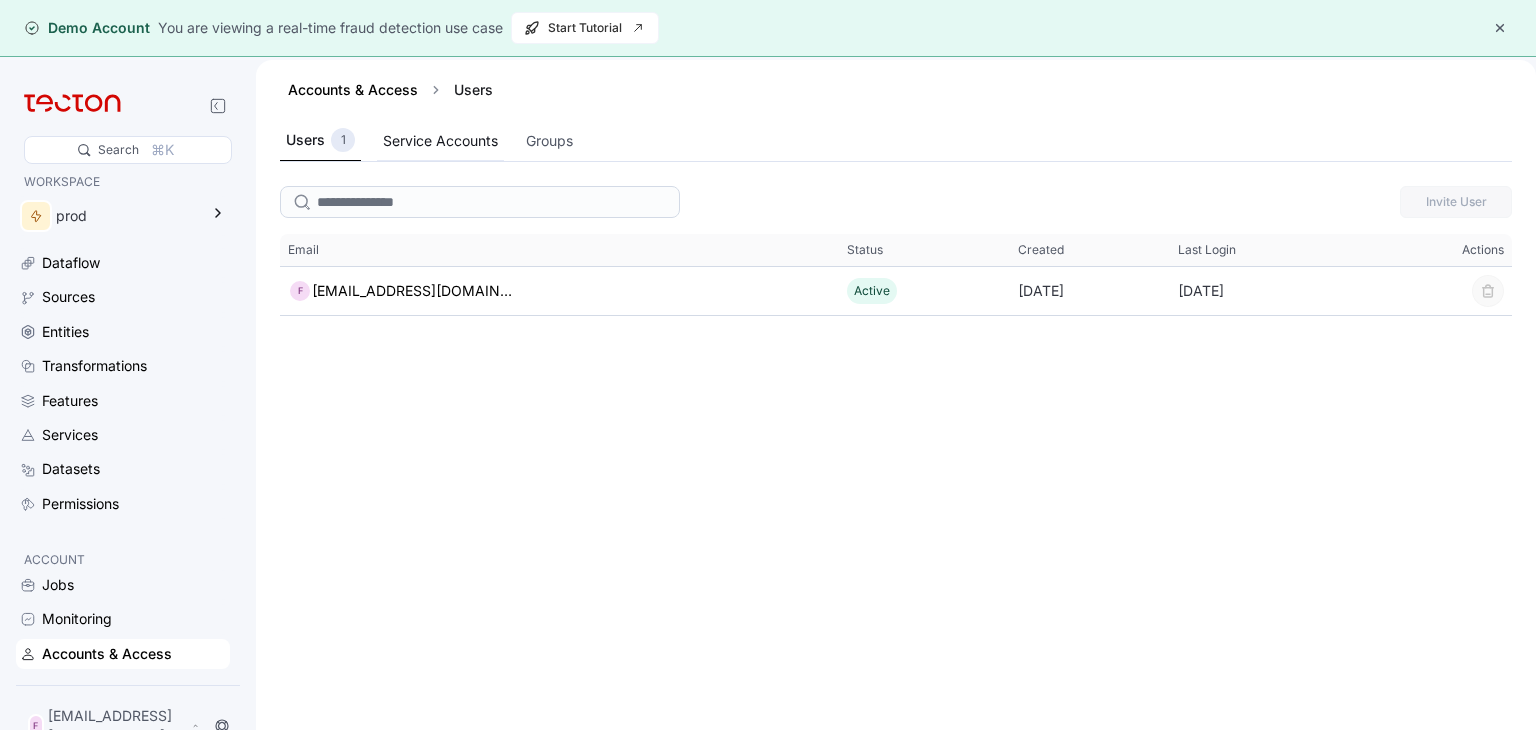 click on "Service Accounts" at bounding box center [440, 141] 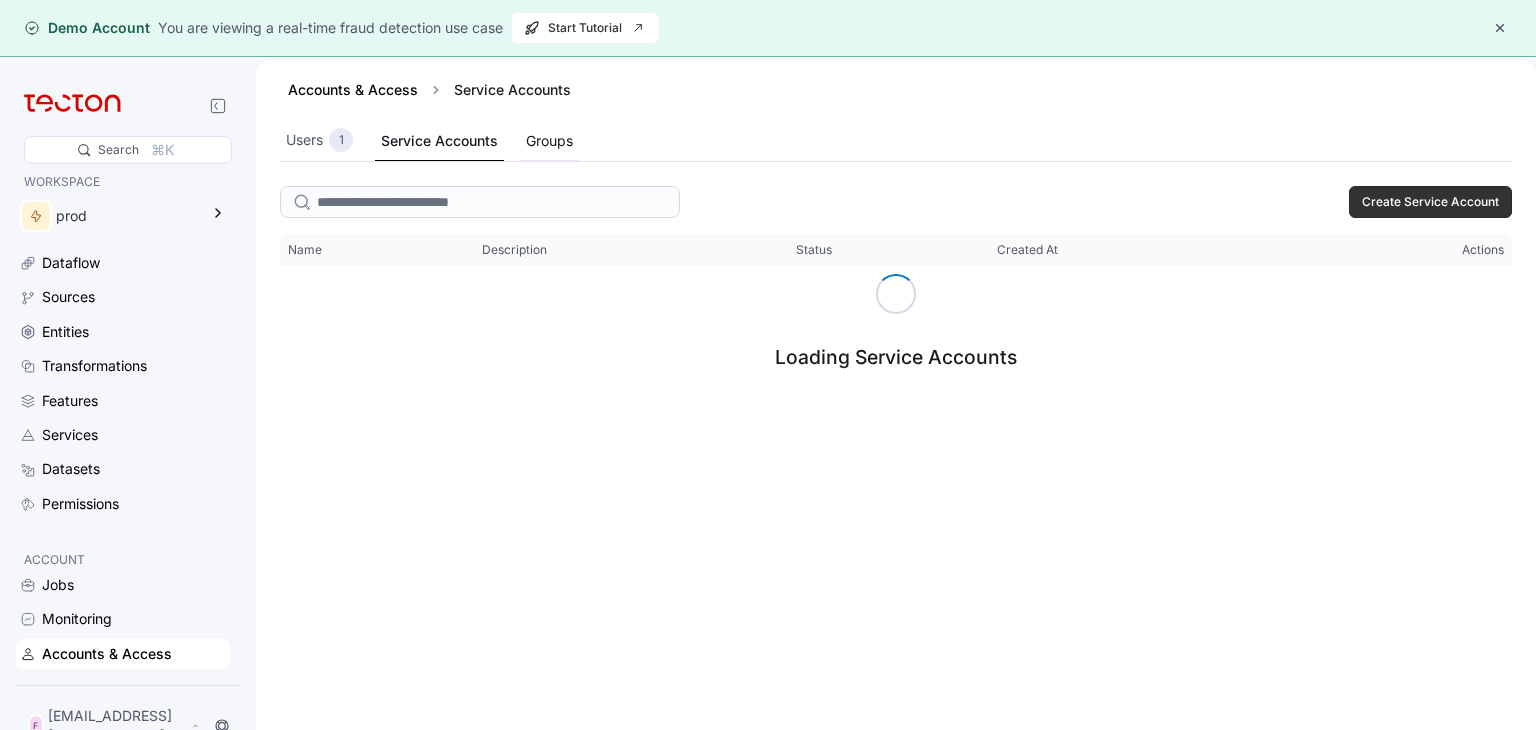 click on "Groups" at bounding box center [549, 141] 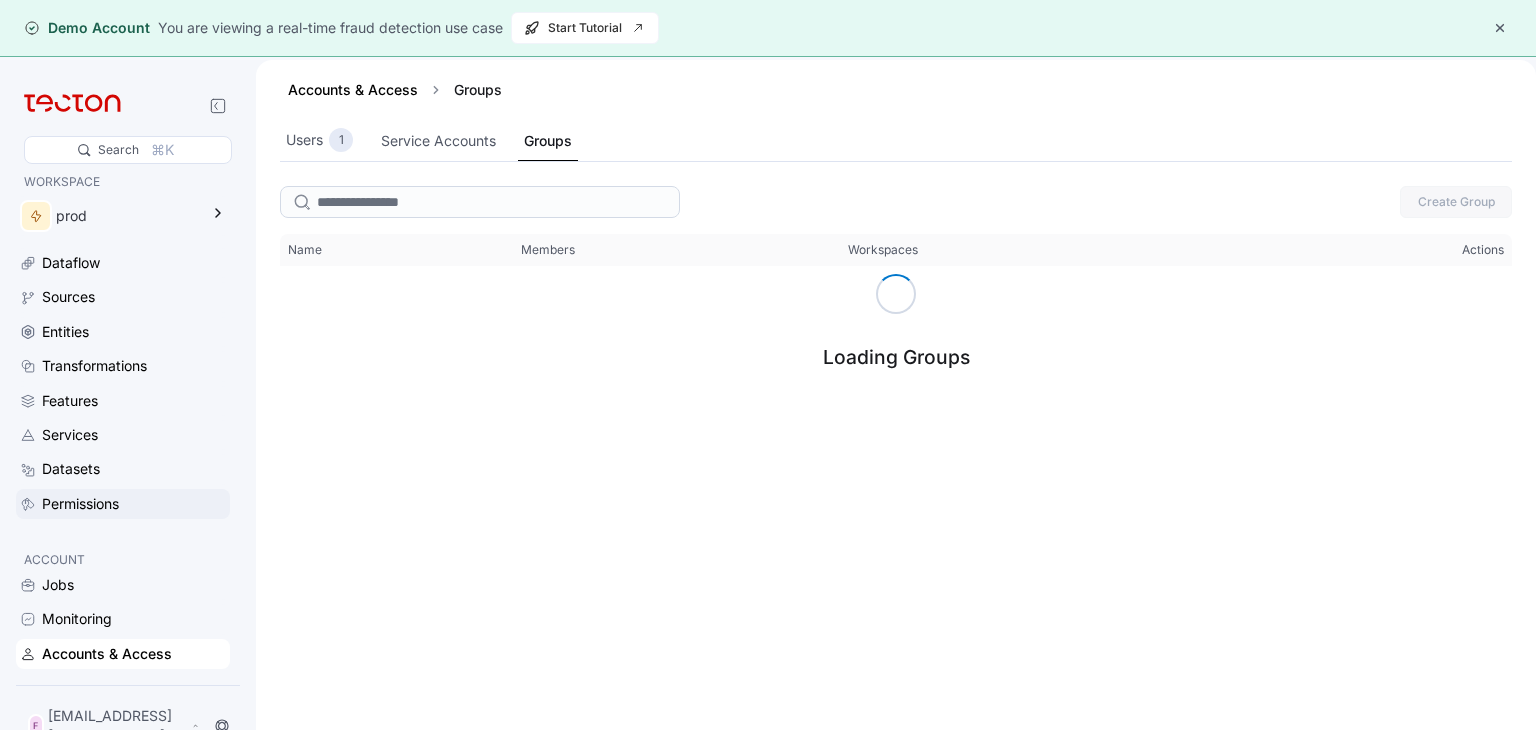 click on "Permissions" at bounding box center [134, 504] 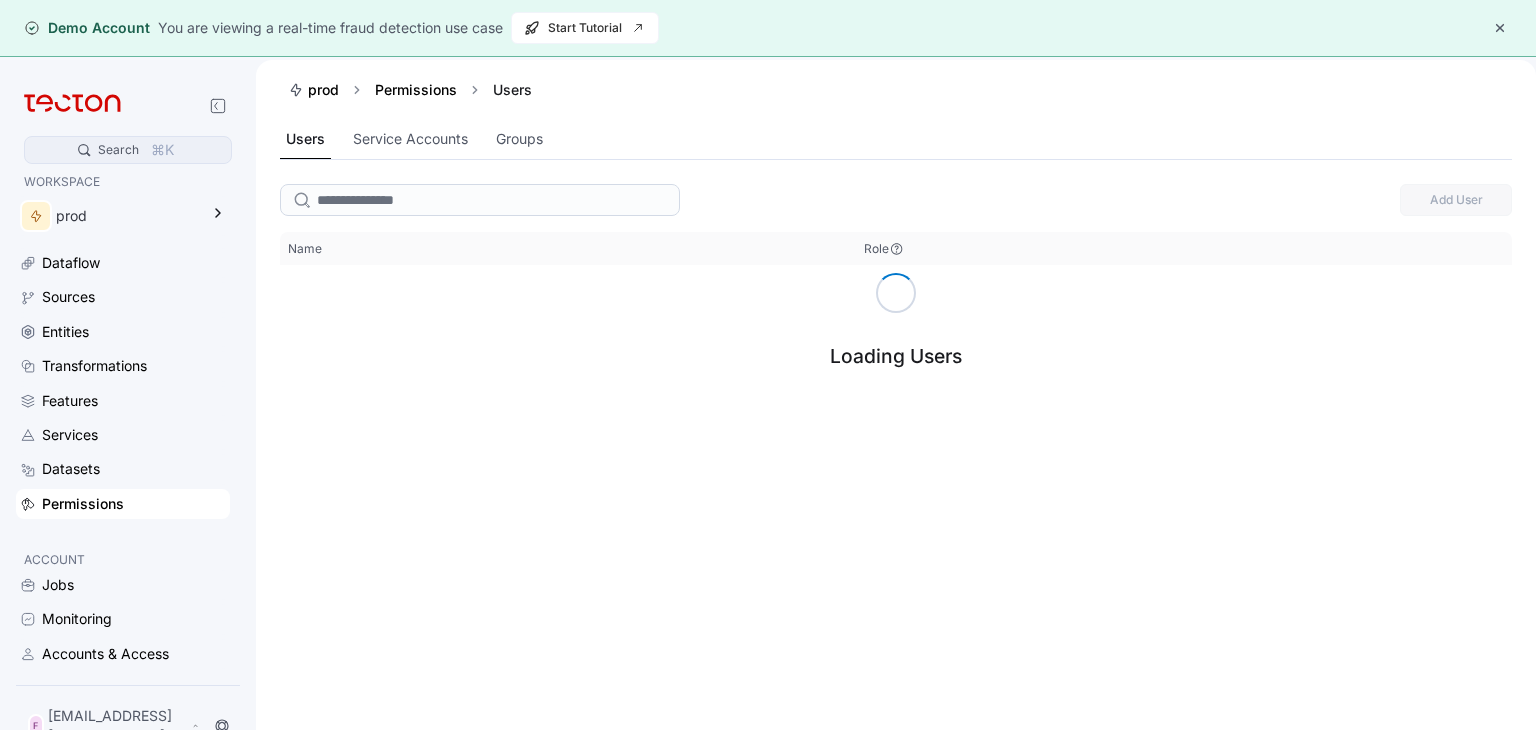 click on "Search" at bounding box center [118, 149] 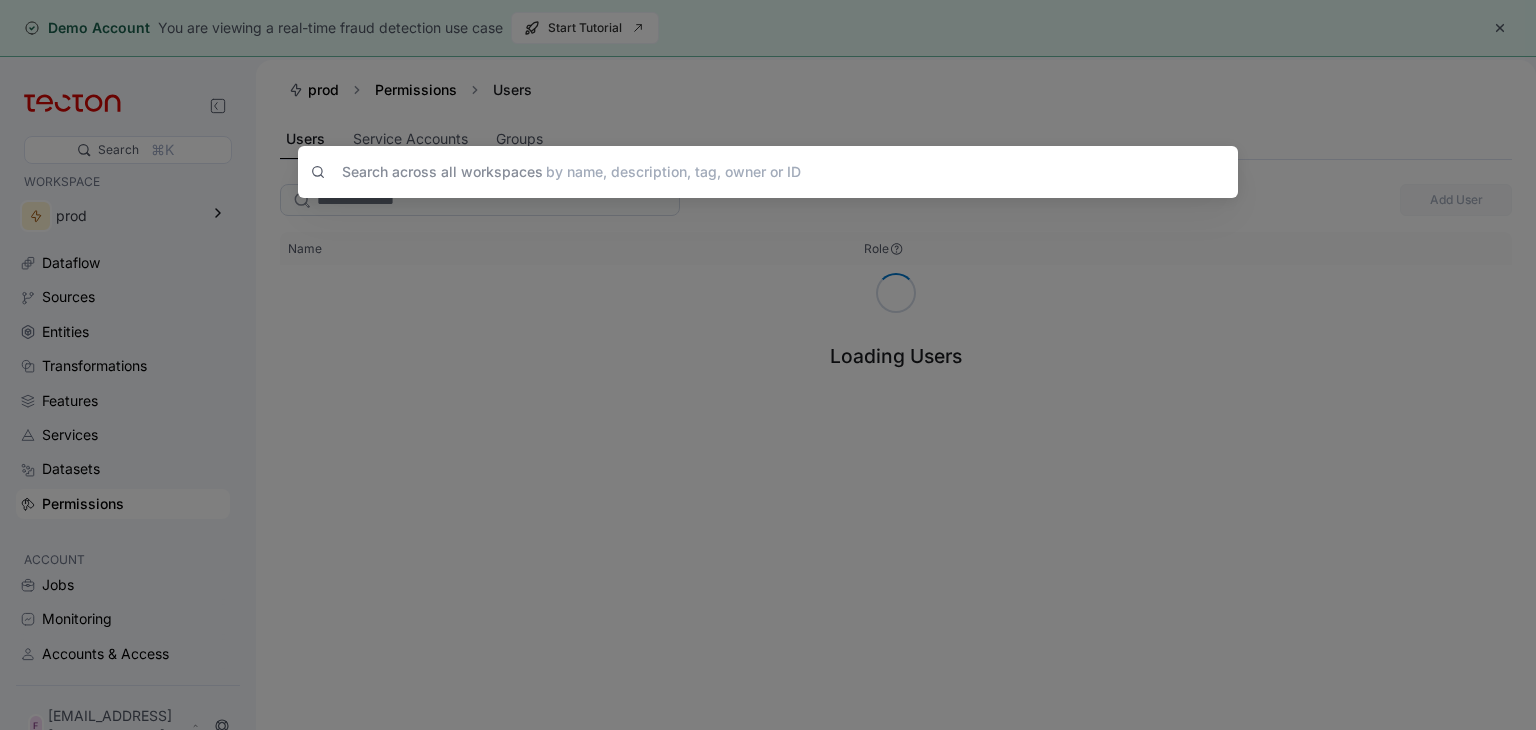 click at bounding box center [765, 172] 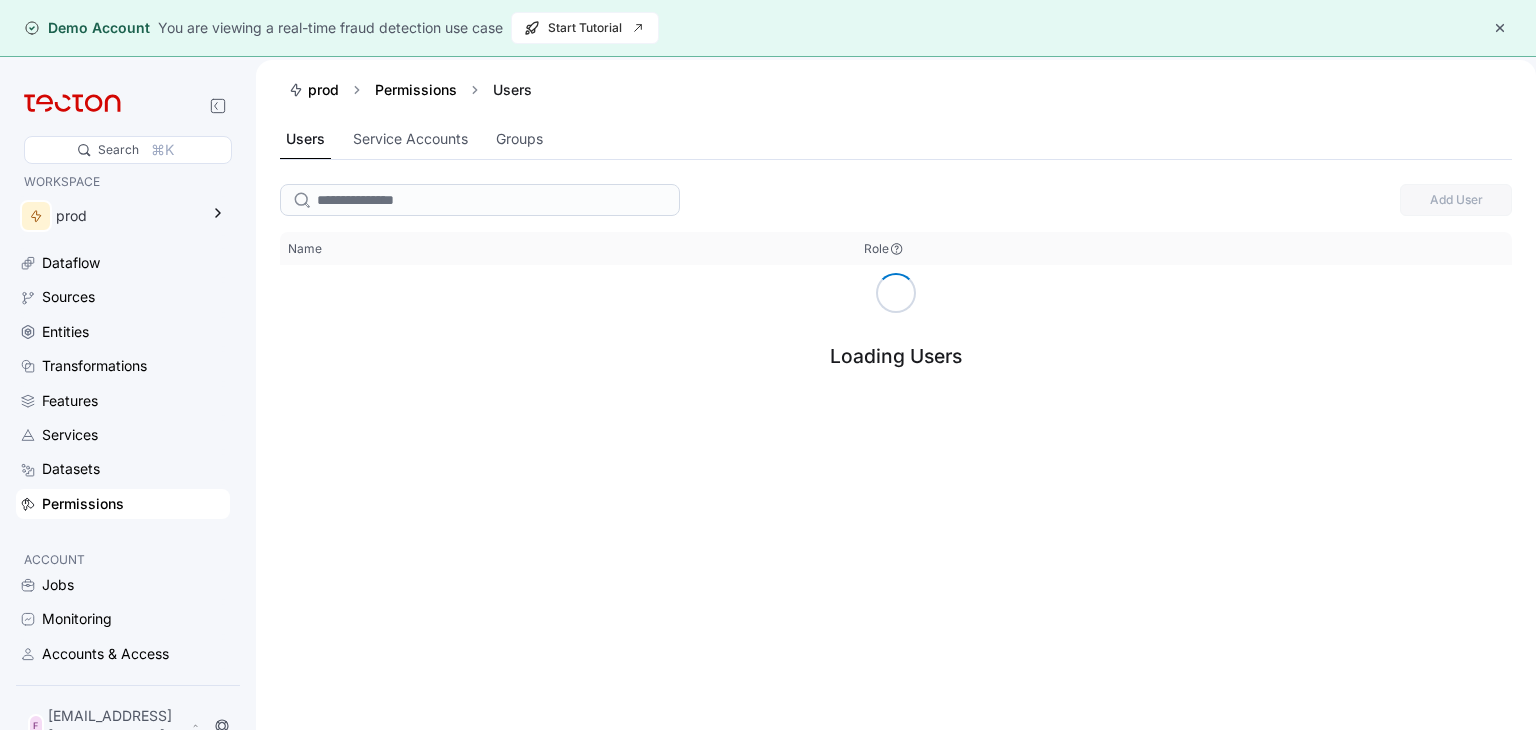 click on "Dataflow Sources Entities Transformations Features Services Datasets Permissions" at bounding box center (123, 383) 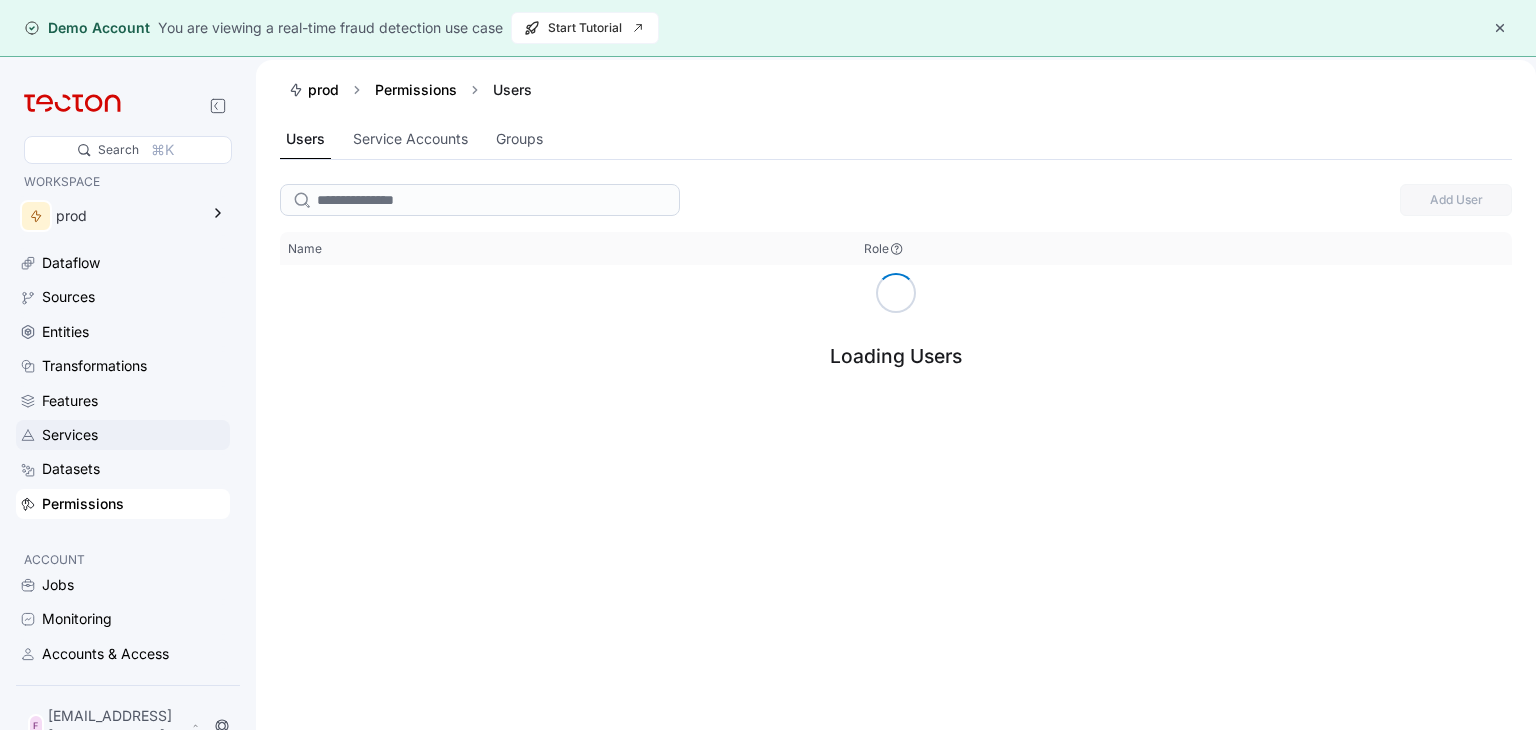 click on "Services" at bounding box center [123, 435] 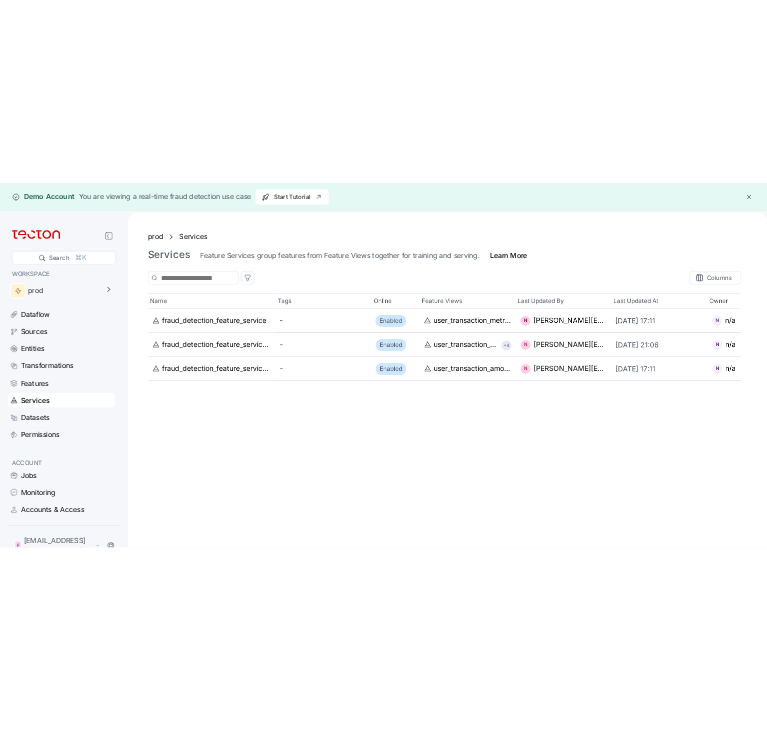 scroll, scrollTop: 0, scrollLeft: 331, axis: horizontal 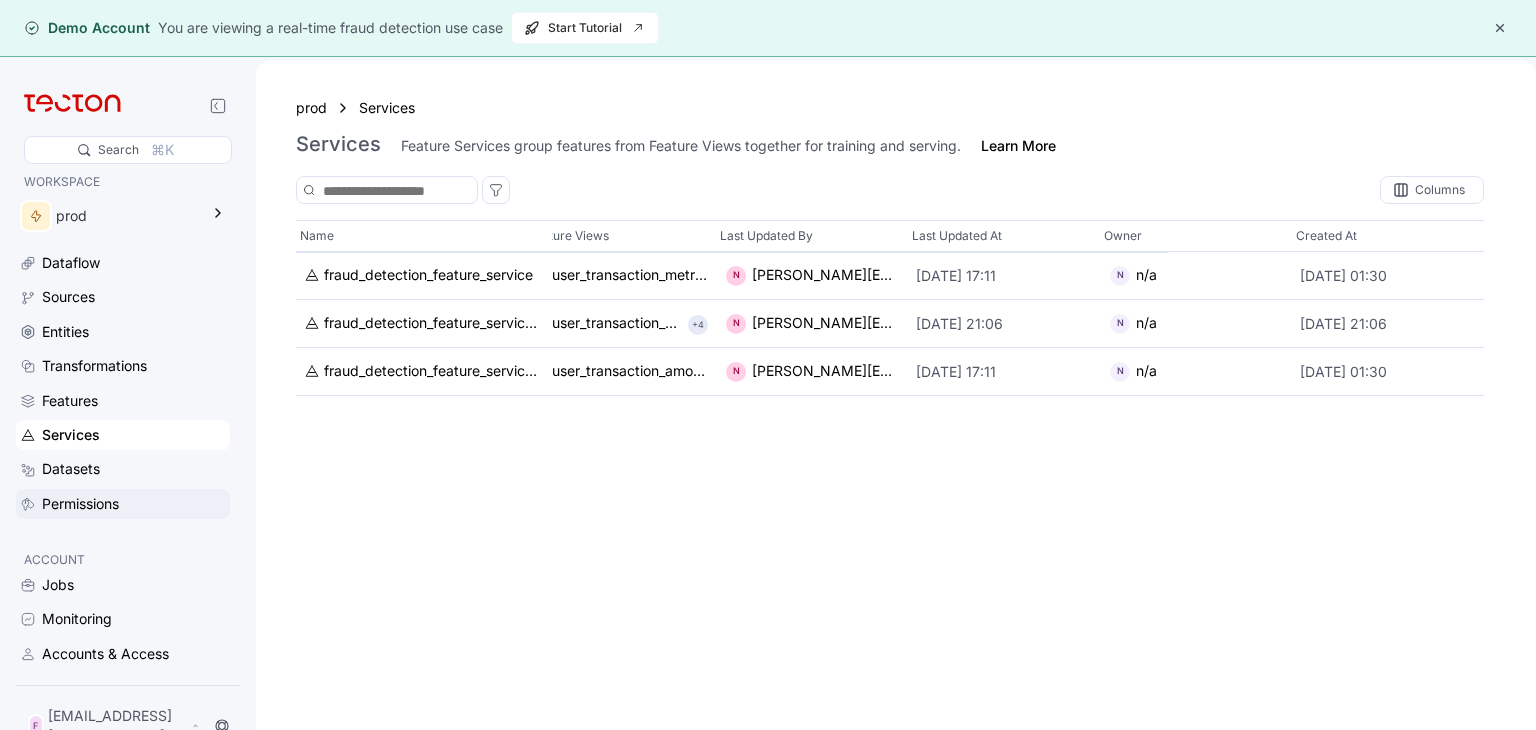 click on "Permissions" at bounding box center (123, 504) 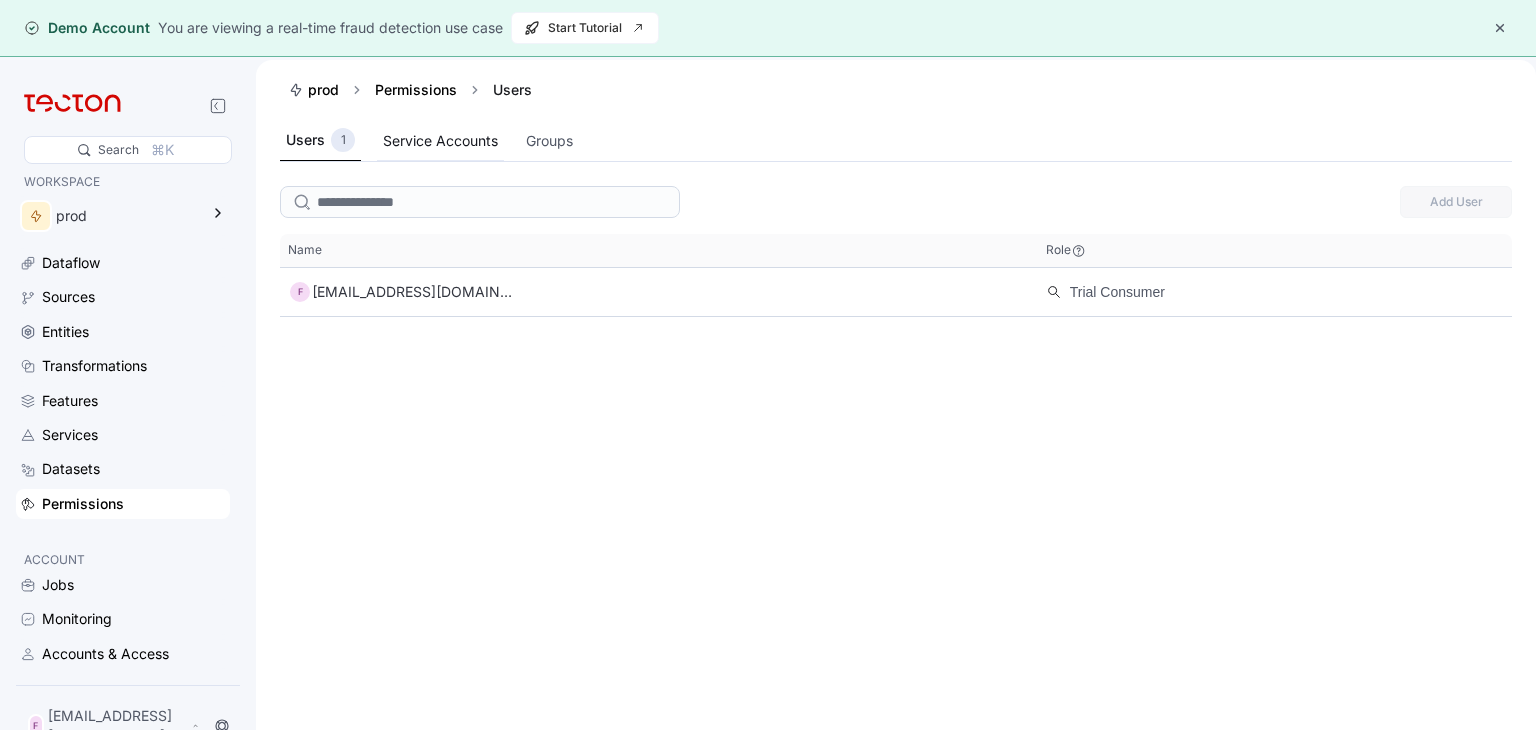 click on "Service Accounts" at bounding box center [440, 141] 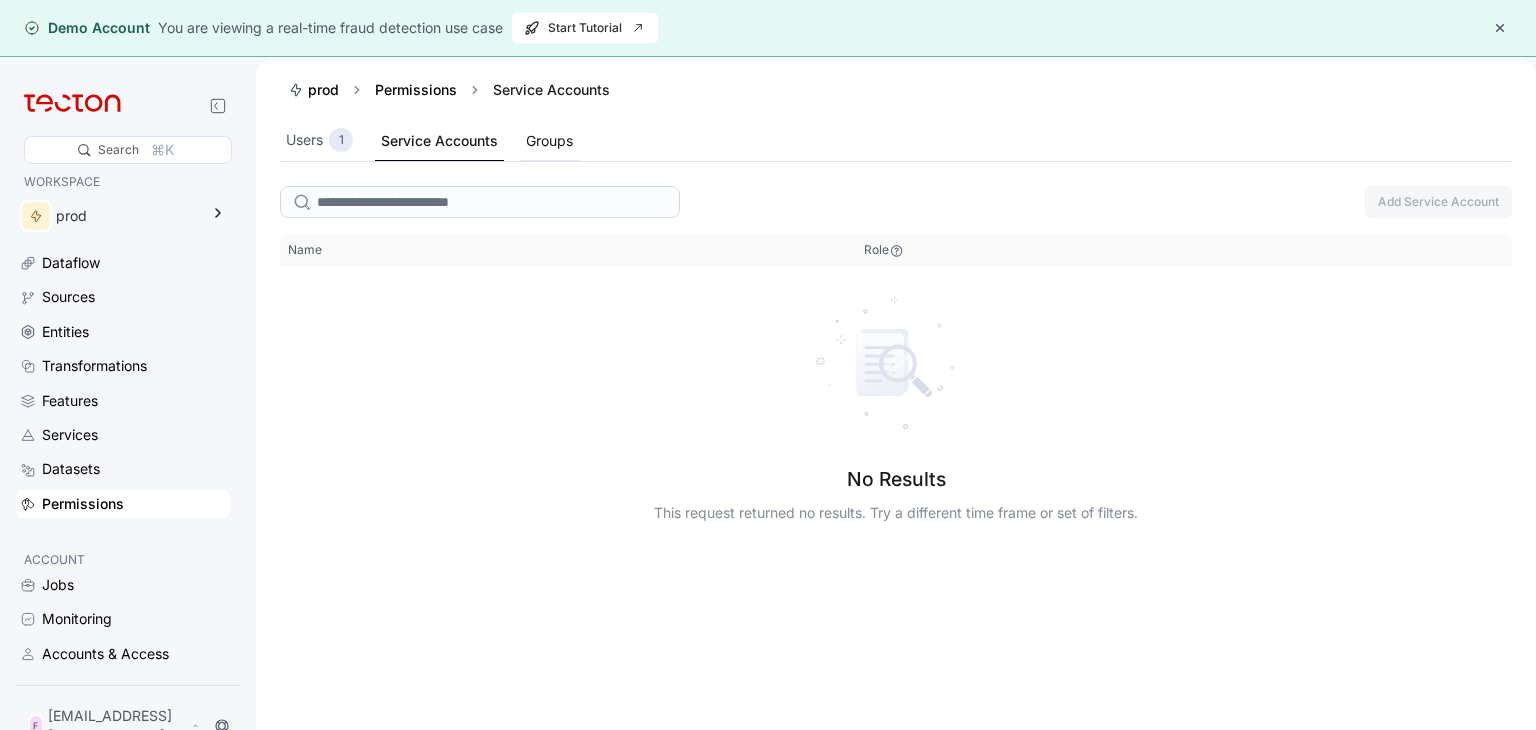 click on "Groups" at bounding box center [549, 141] 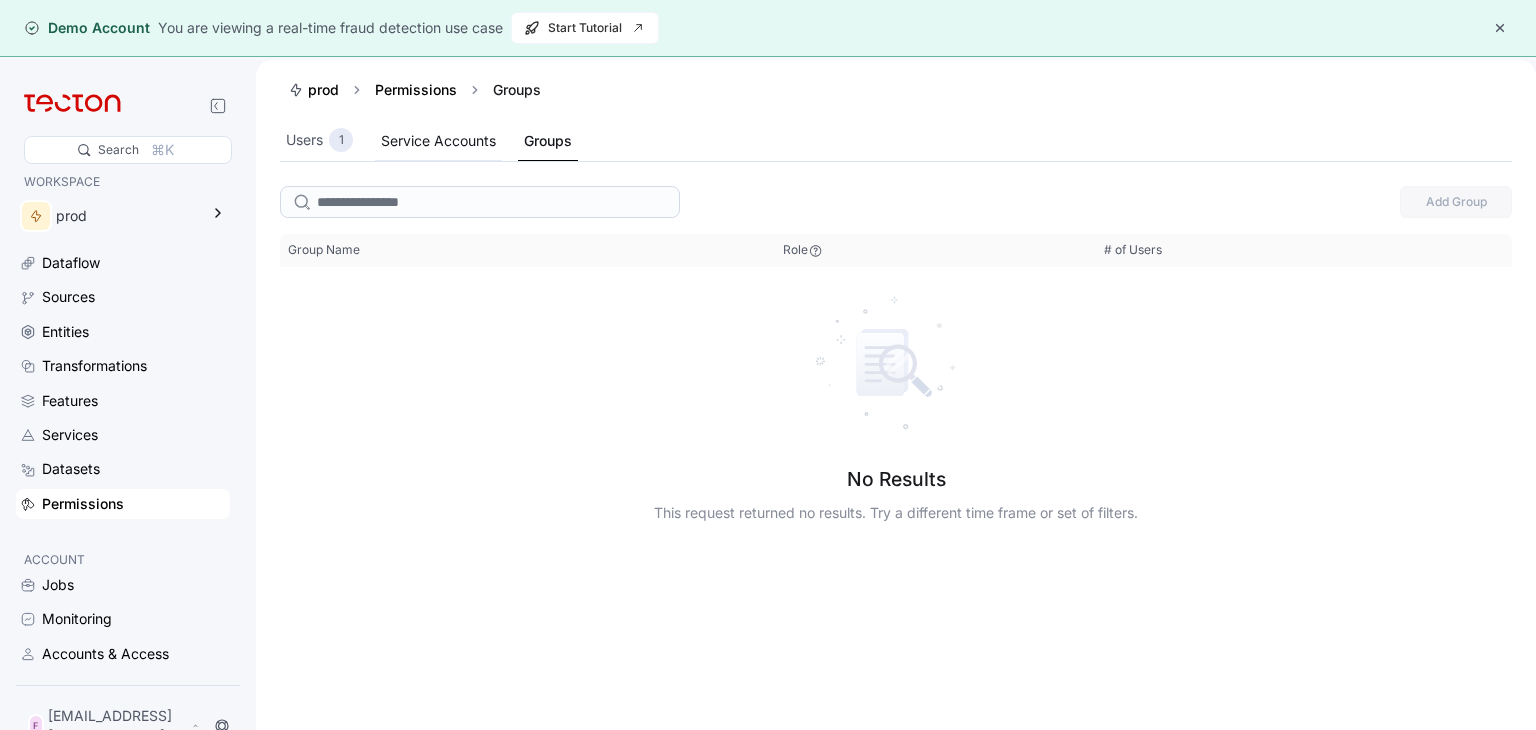 click on "Service Accounts" at bounding box center (438, 141) 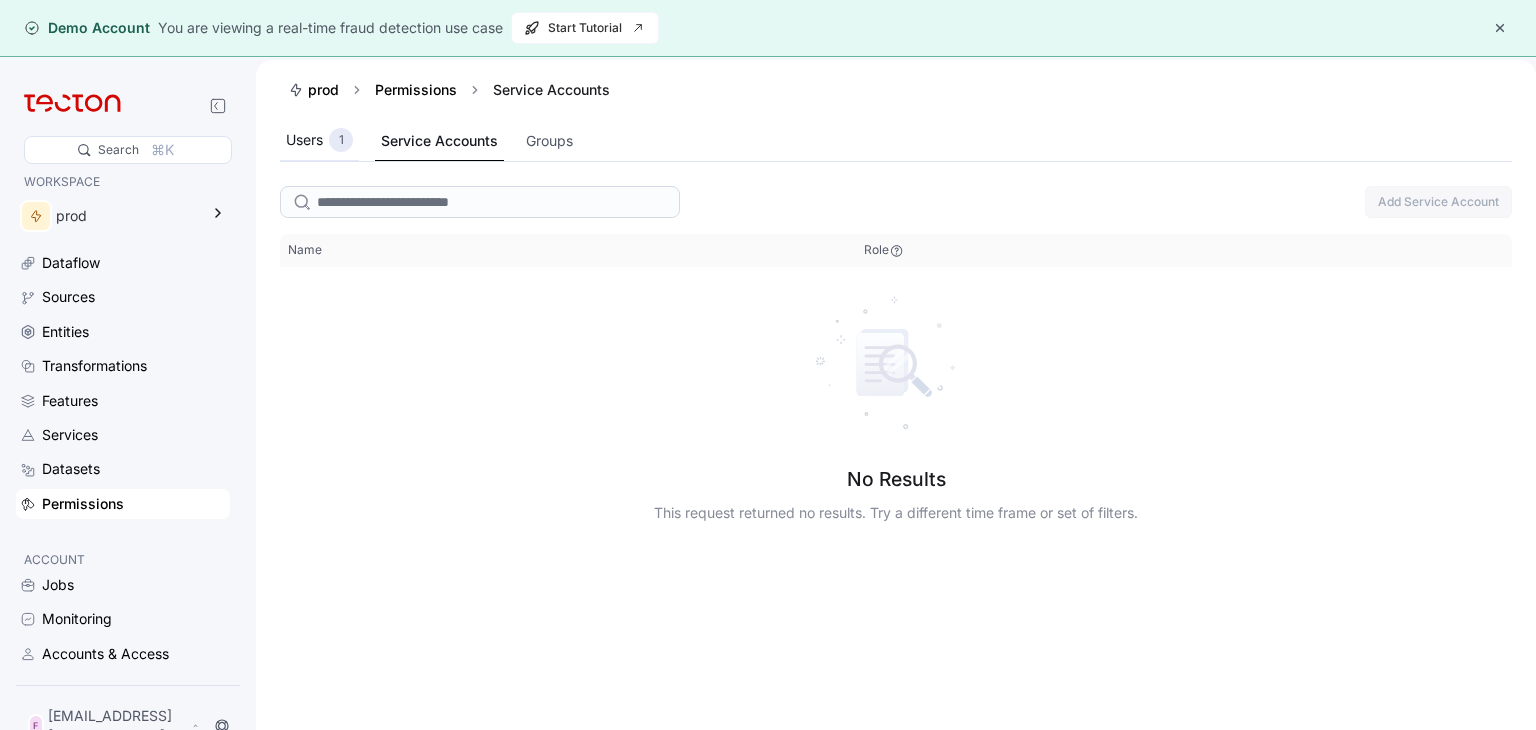 click on "1" at bounding box center [341, 140] 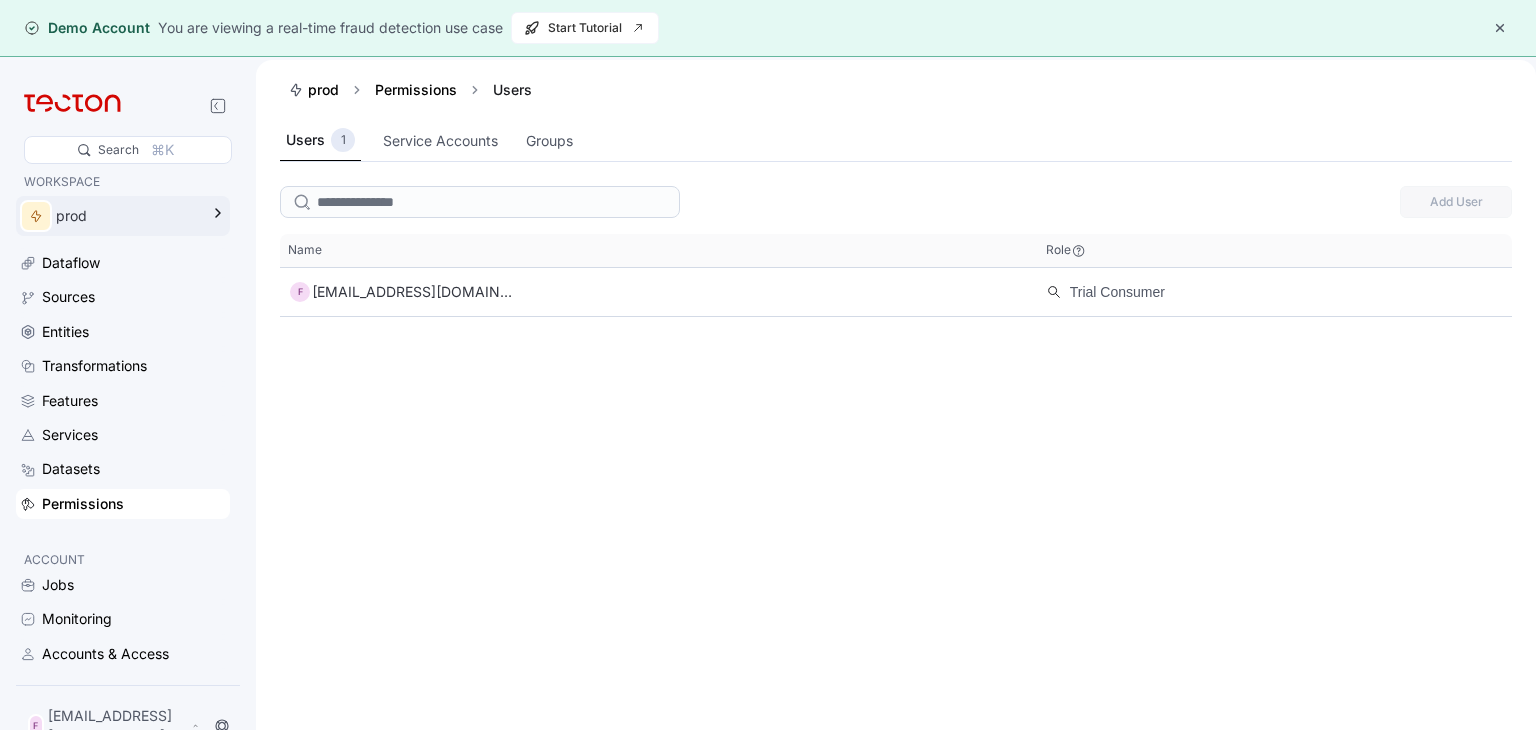 click on "prod" at bounding box center [123, 216] 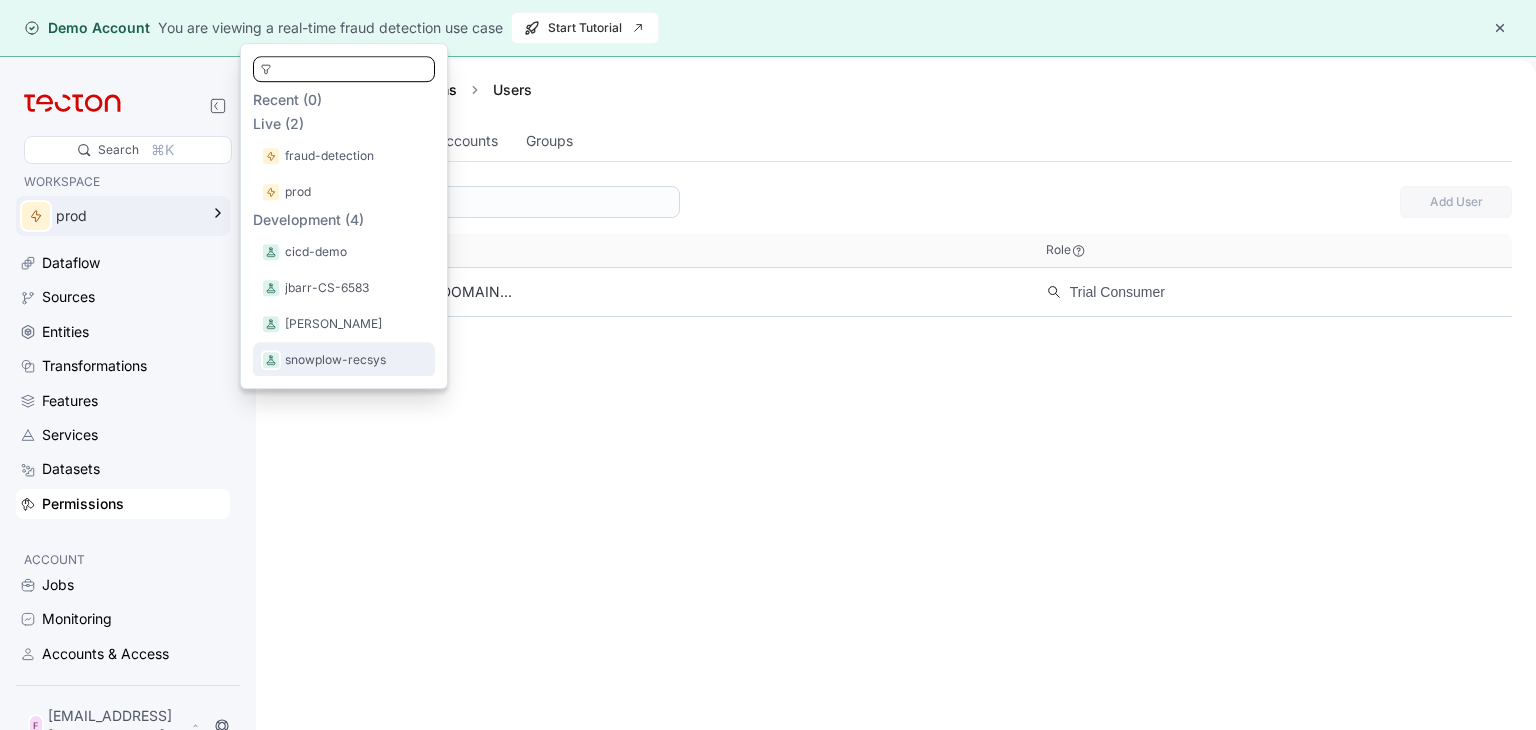 click on "snowplow-recsys" at bounding box center [335, 360] 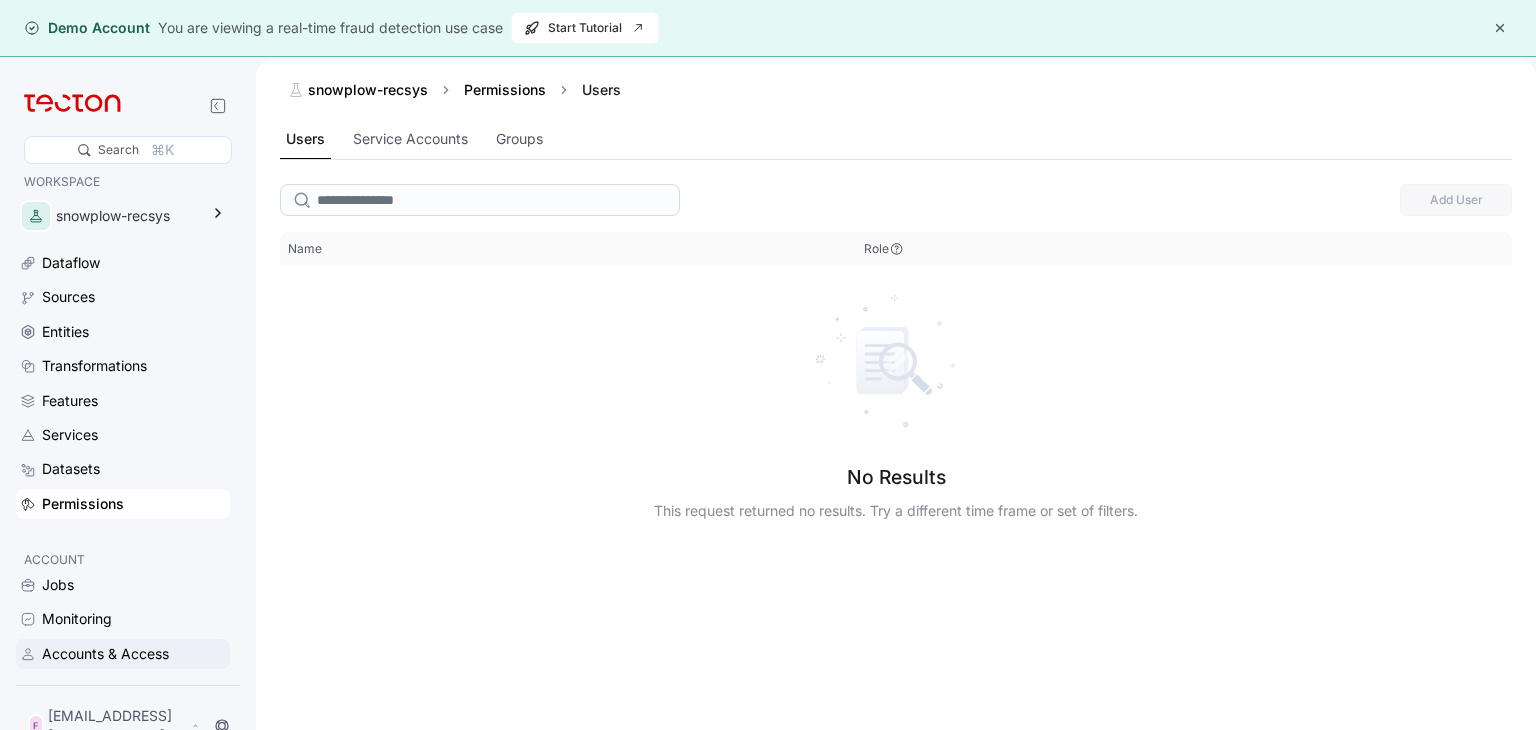 click on "Accounts & Access" at bounding box center [105, 654] 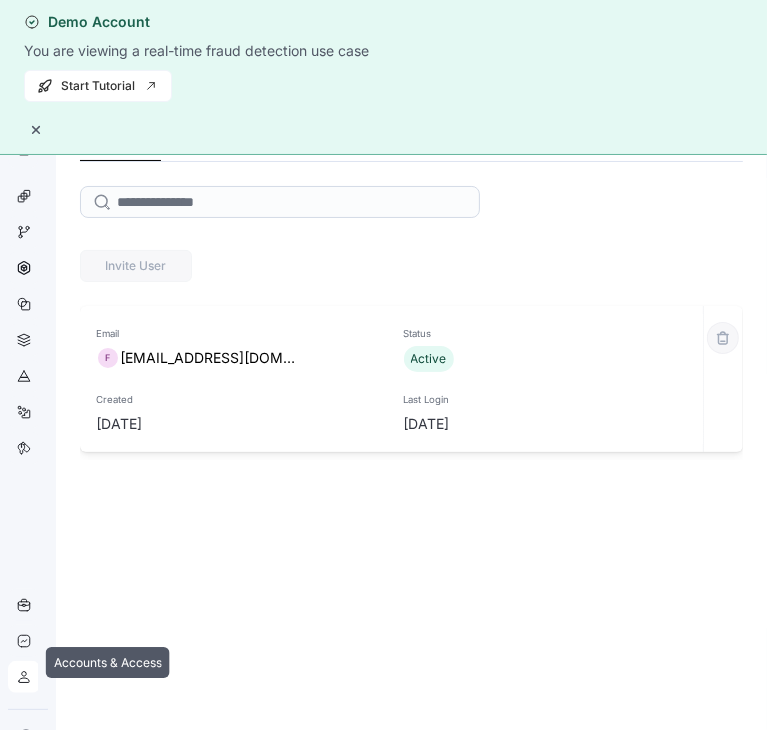 click 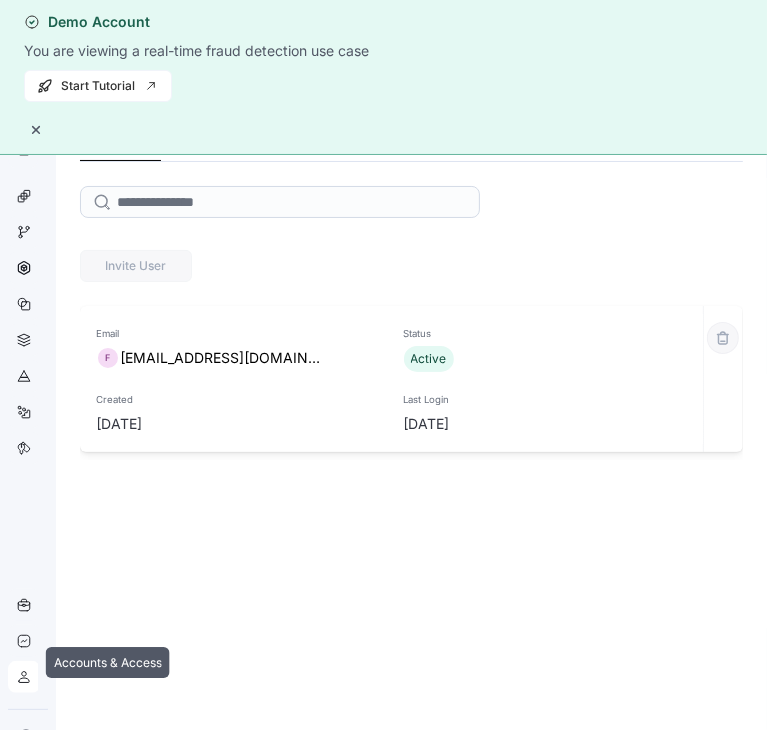 click 